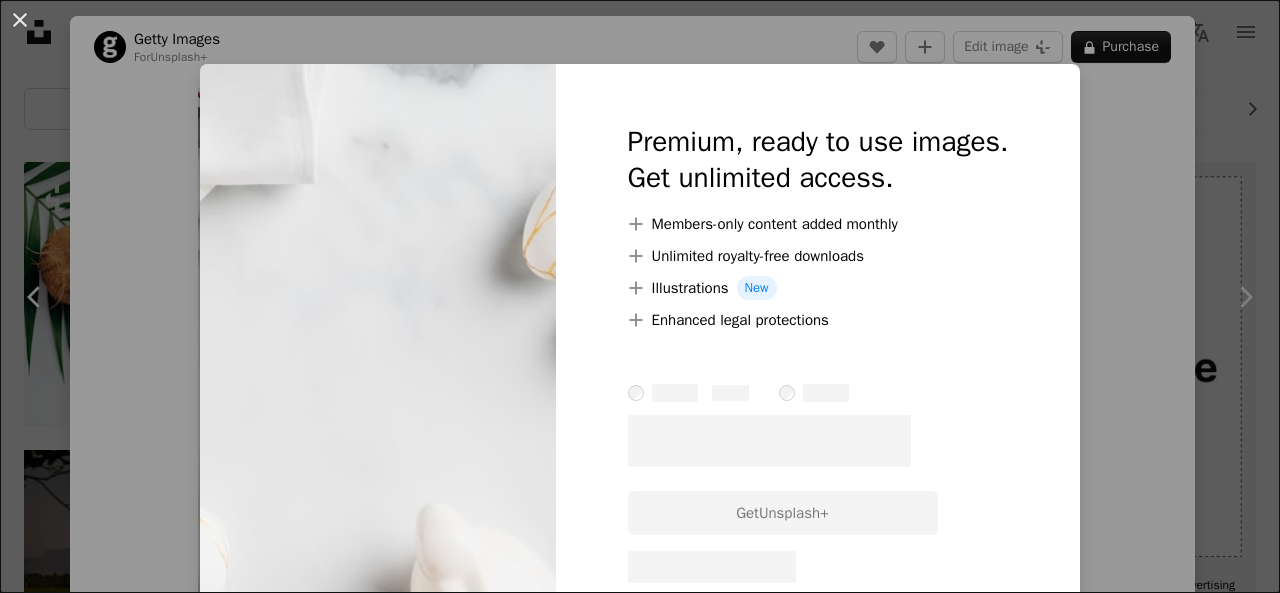 scroll, scrollTop: 389, scrollLeft: 0, axis: vertical 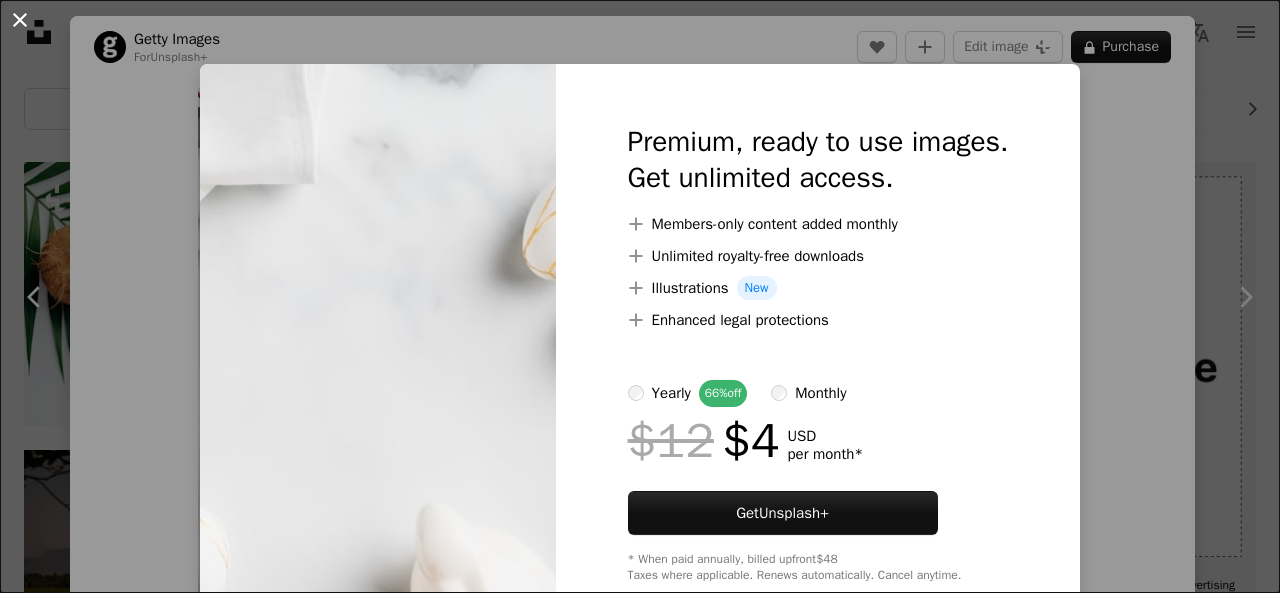 click on "An X shape" at bounding box center (20, 20) 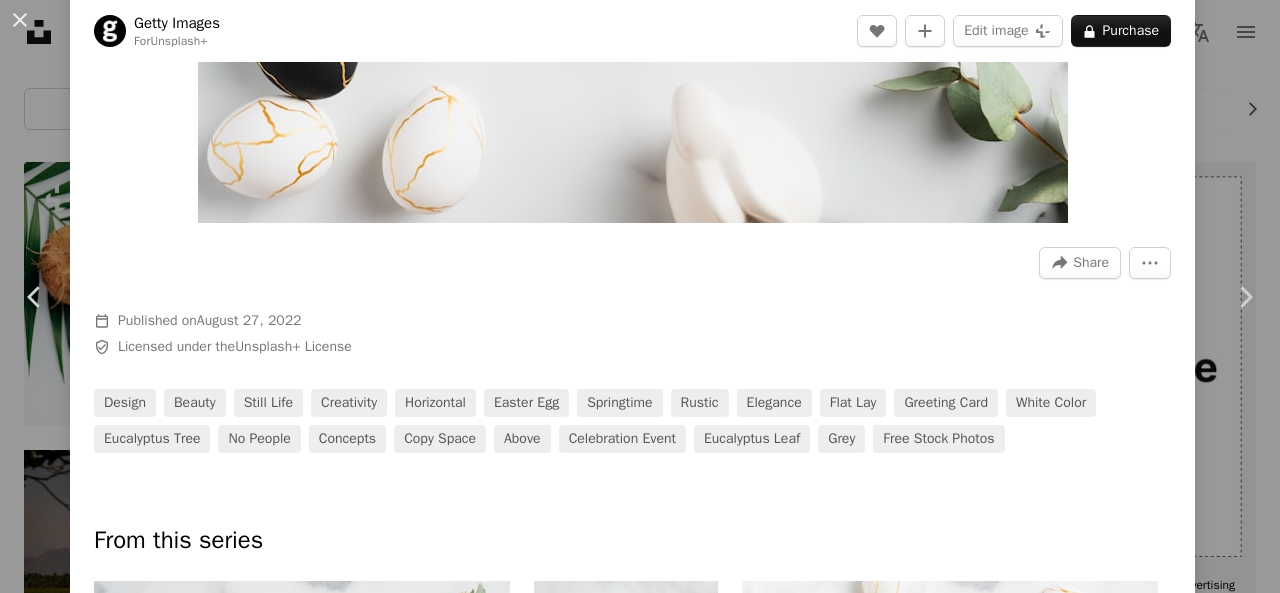 scroll, scrollTop: 433, scrollLeft: 0, axis: vertical 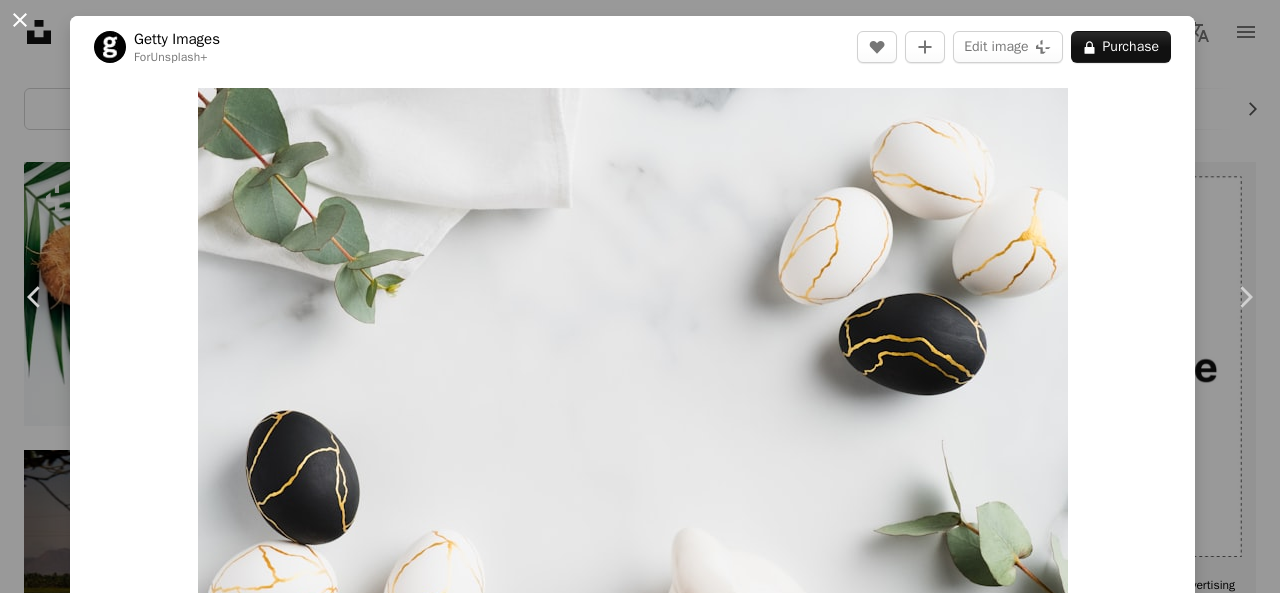 click on "An X shape" at bounding box center (20, 20) 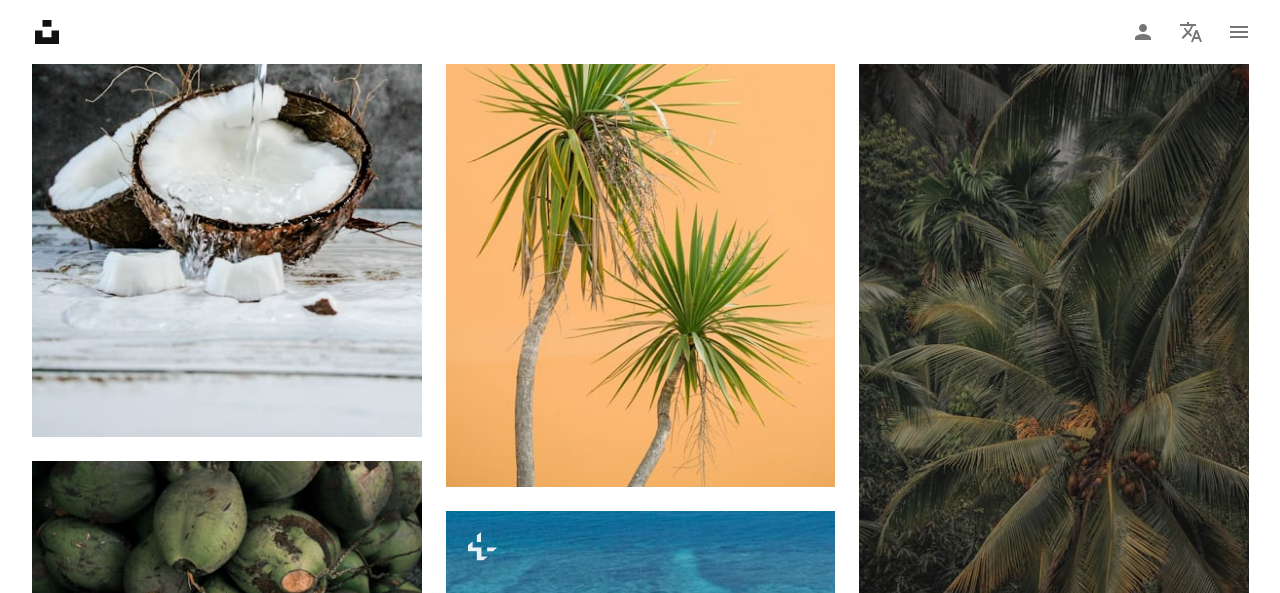 scroll, scrollTop: 3868, scrollLeft: 0, axis: vertical 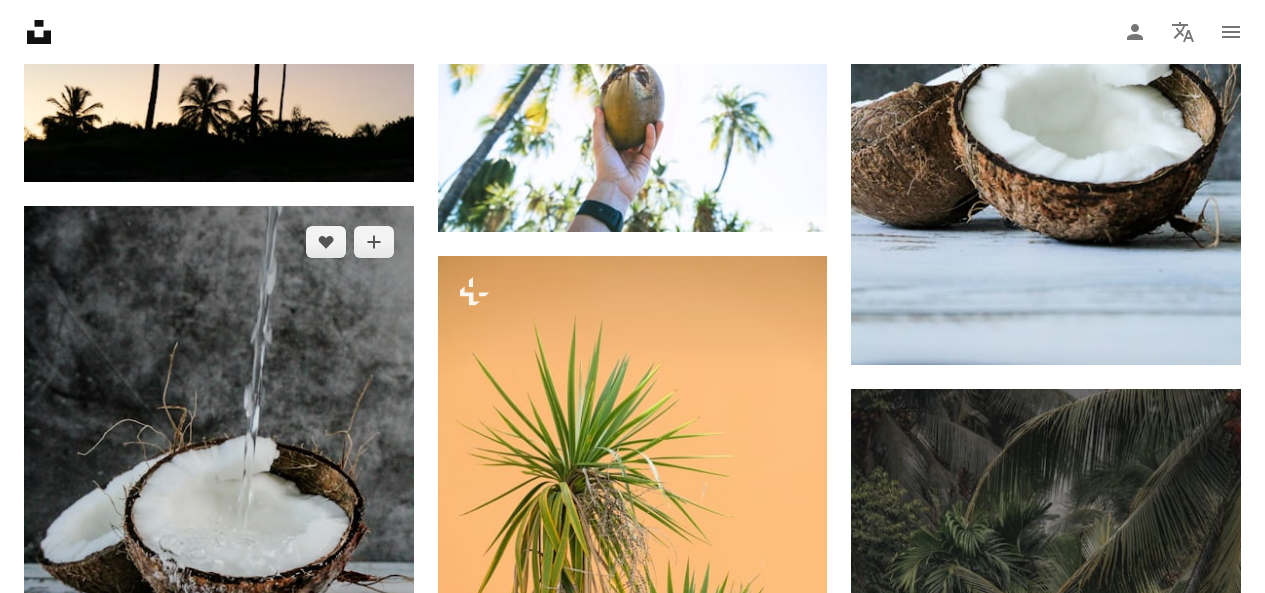 click at bounding box center (219, 498) 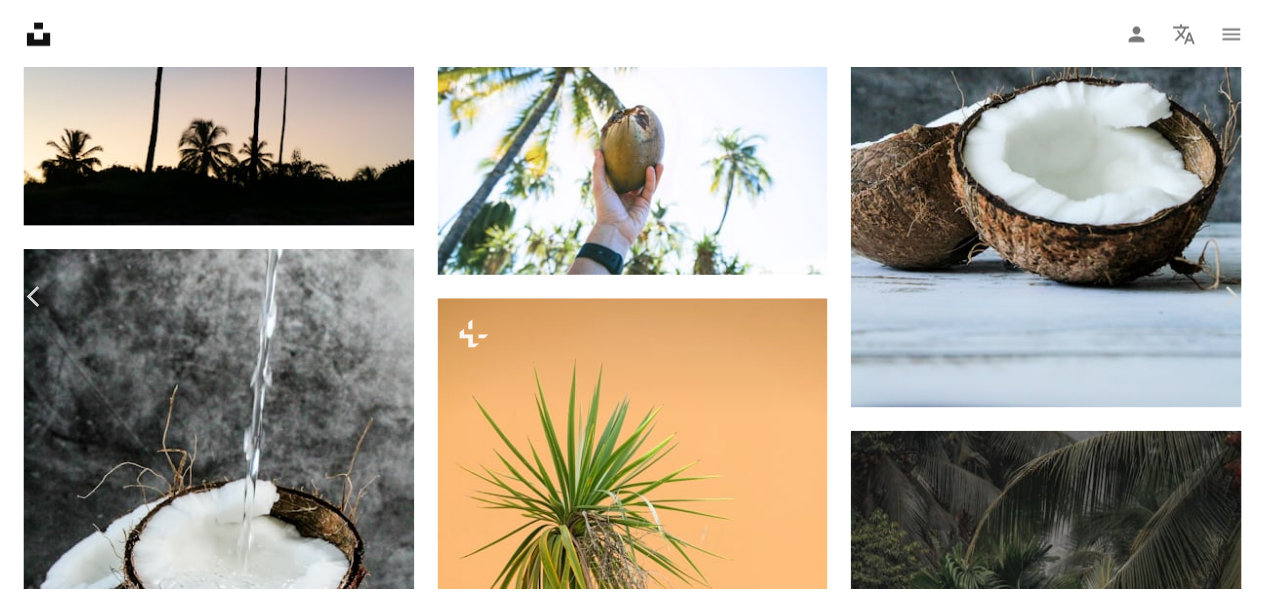 scroll, scrollTop: 2563, scrollLeft: 0, axis: vertical 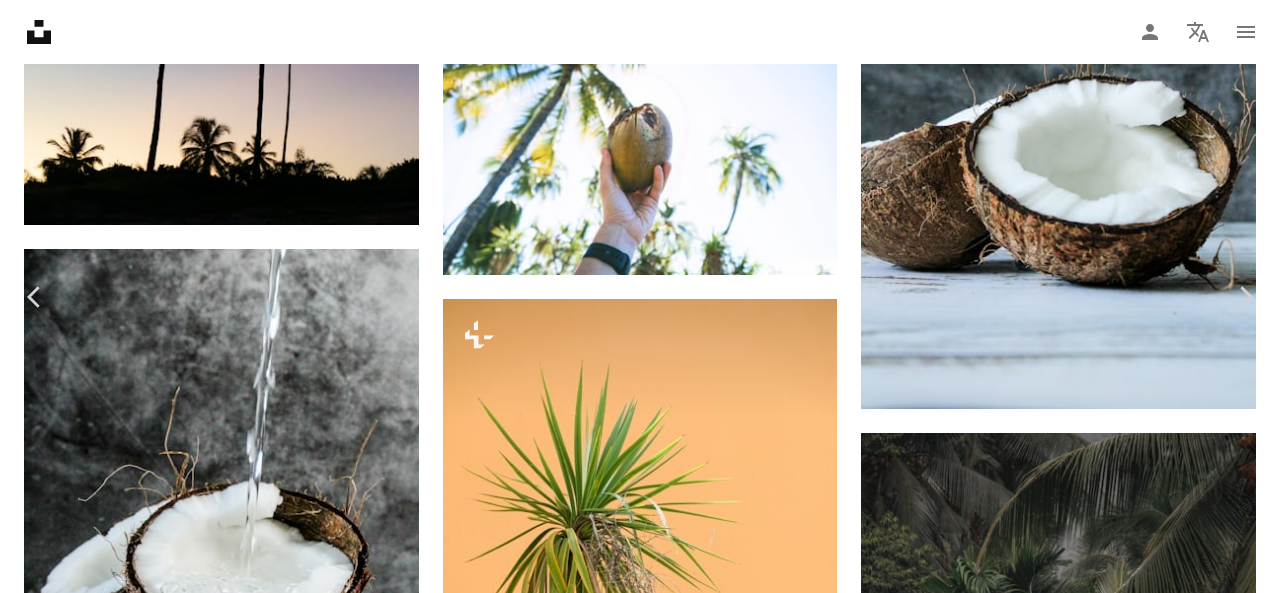 click on "An X shape" at bounding box center [20, 20] 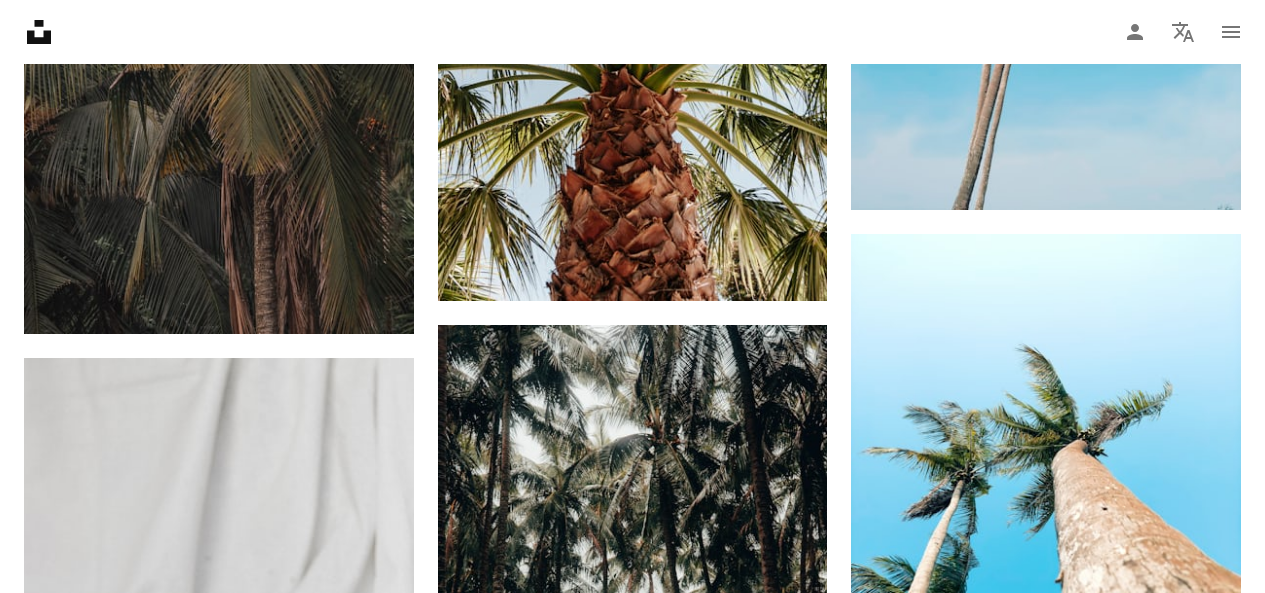 scroll, scrollTop: 0, scrollLeft: 0, axis: both 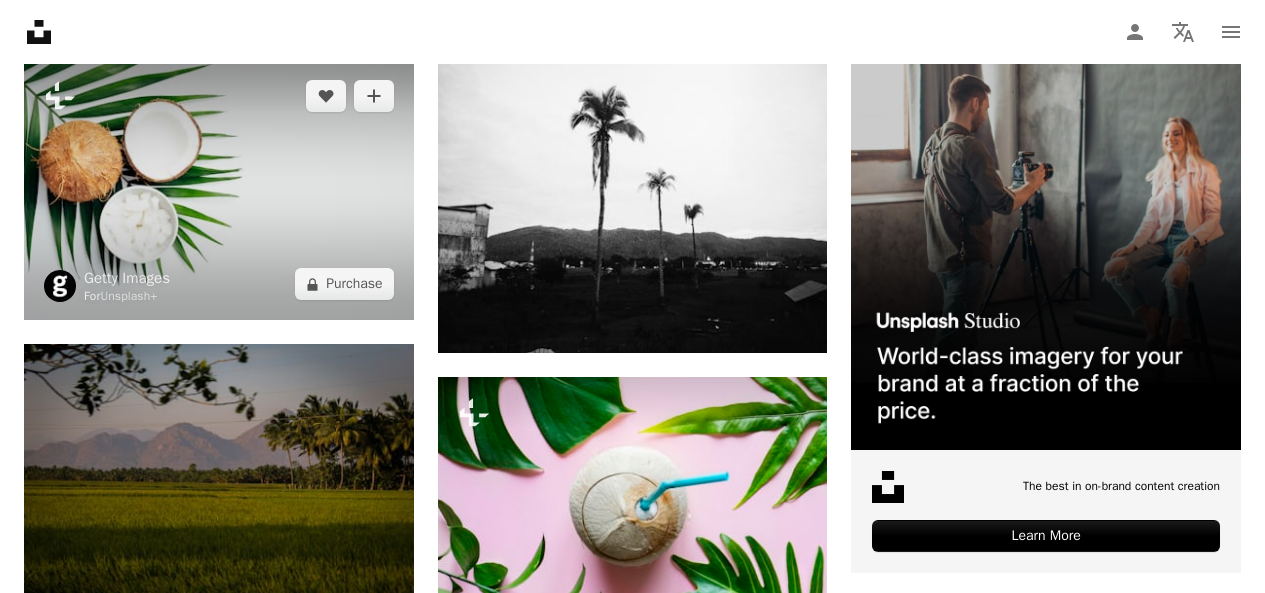 click at bounding box center [219, 190] 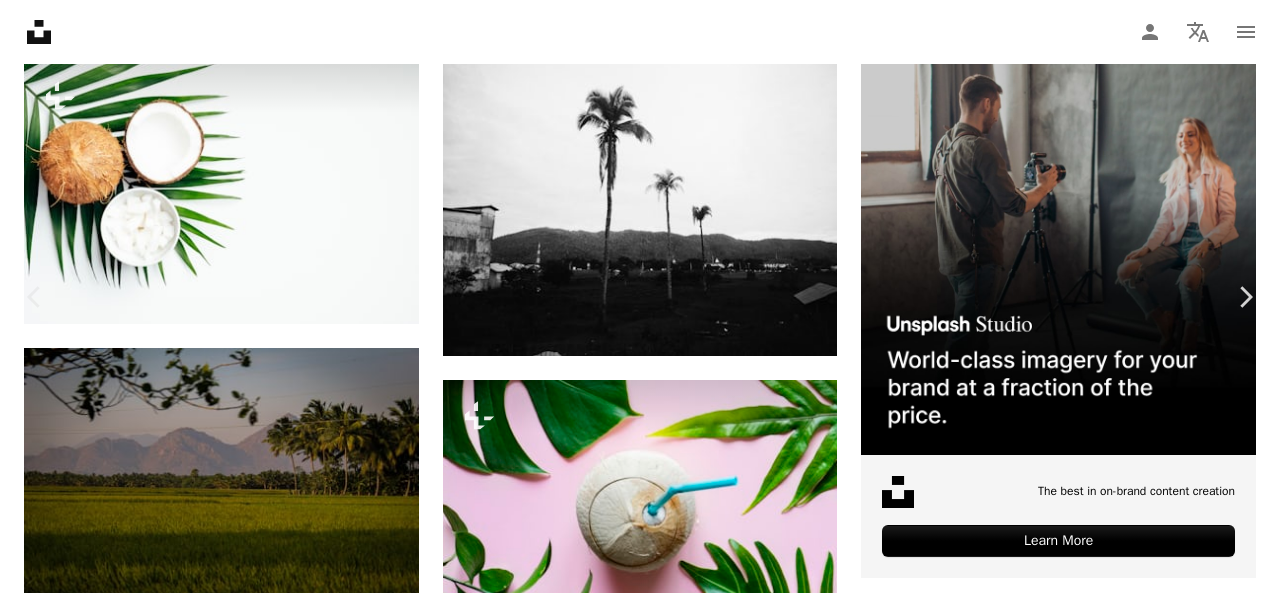scroll, scrollTop: 6025, scrollLeft: 0, axis: vertical 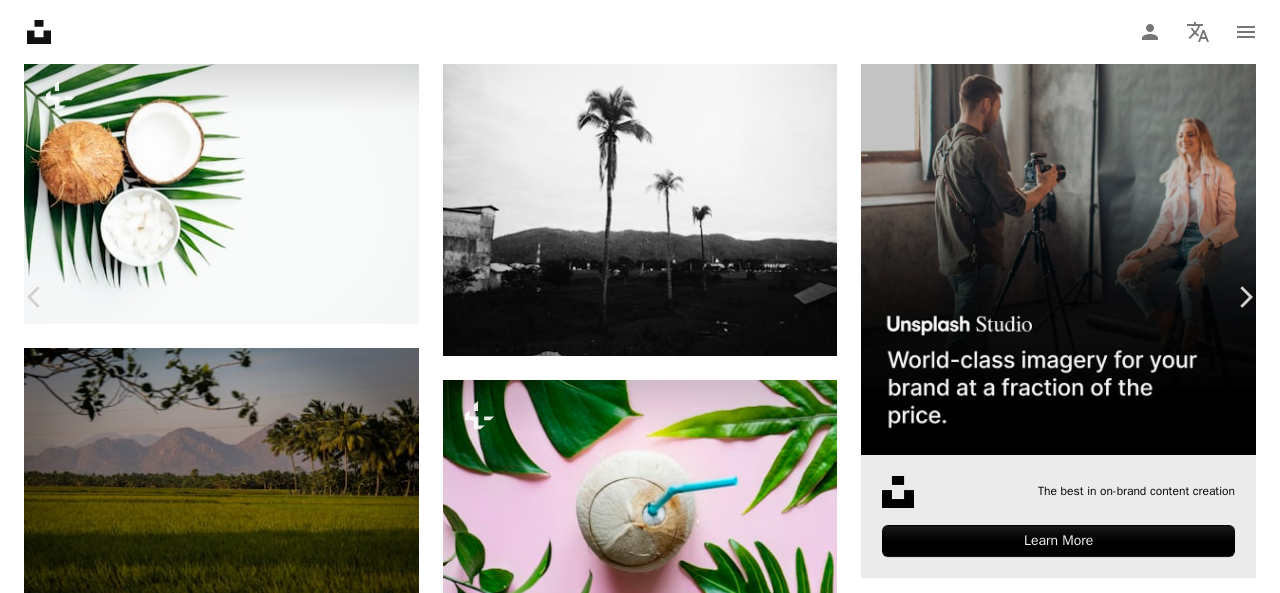 drag, startPoint x: 28, startPoint y: 16, endPoint x: 899, endPoint y: 228, distance: 896.429 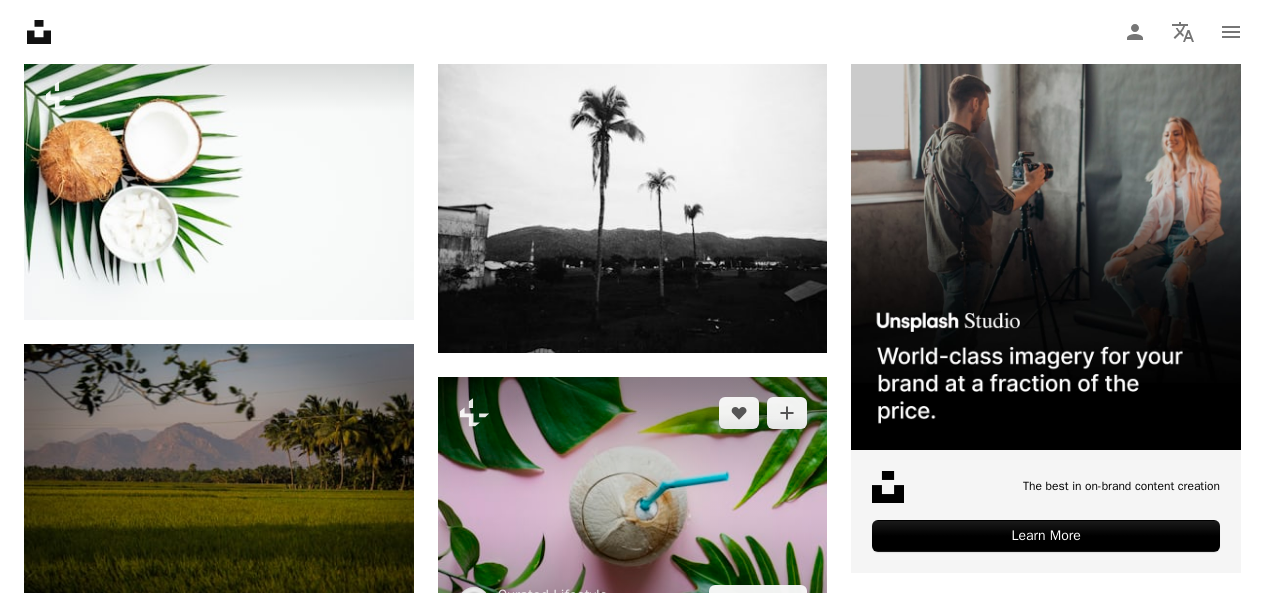click at bounding box center (633, 507) 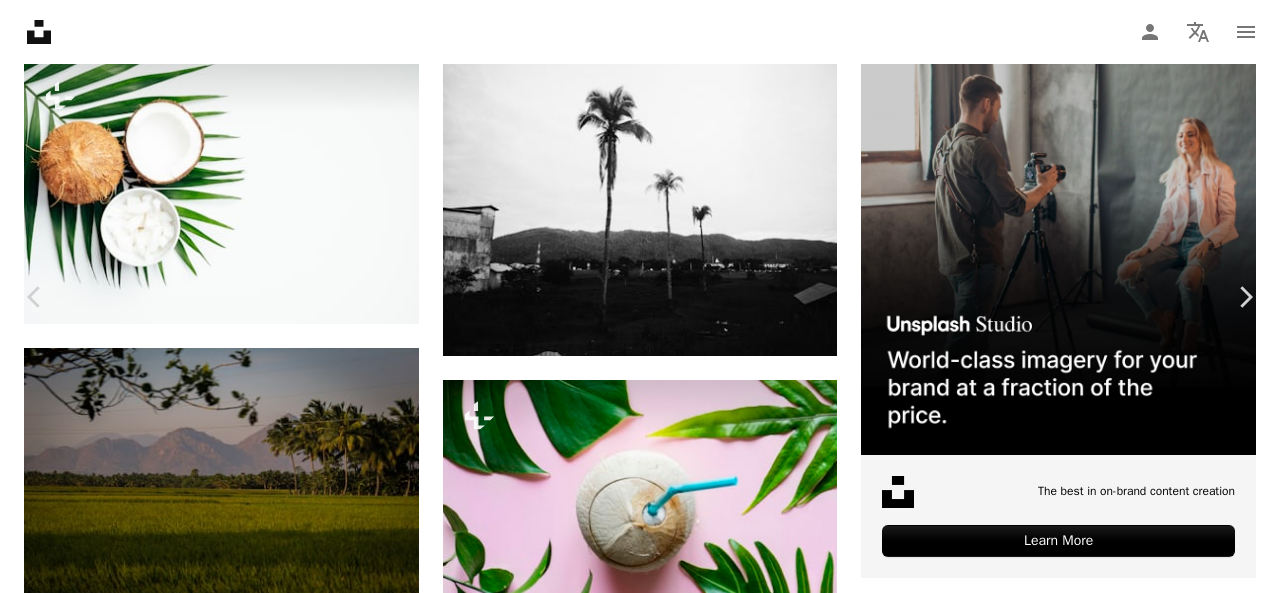 scroll, scrollTop: 3341, scrollLeft: 0, axis: vertical 